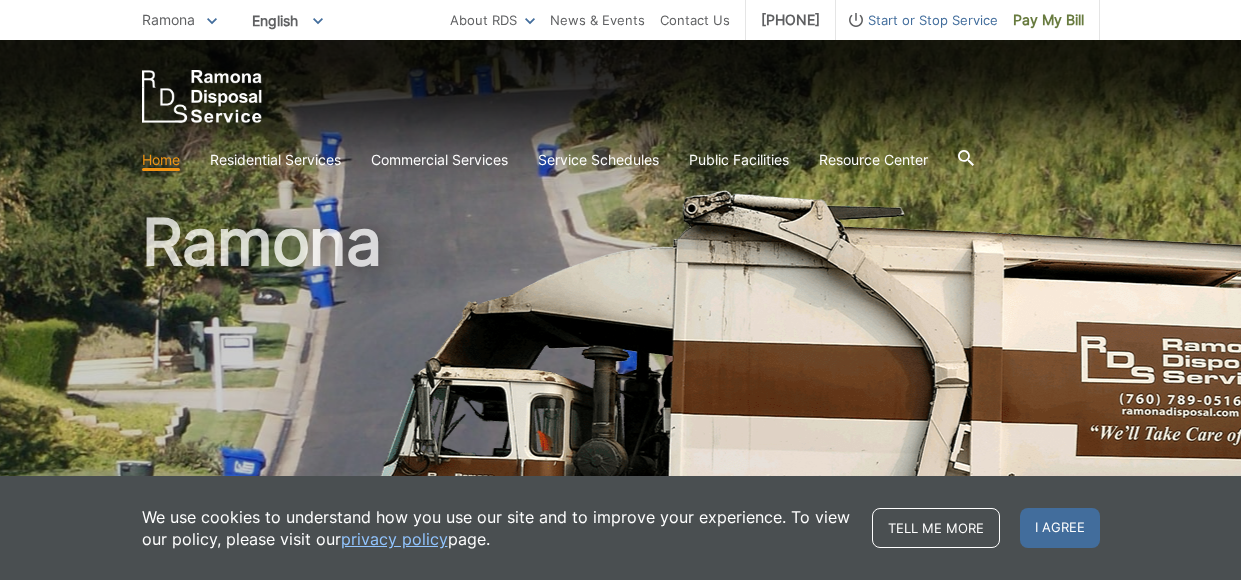 scroll, scrollTop: 0, scrollLeft: 0, axis: both 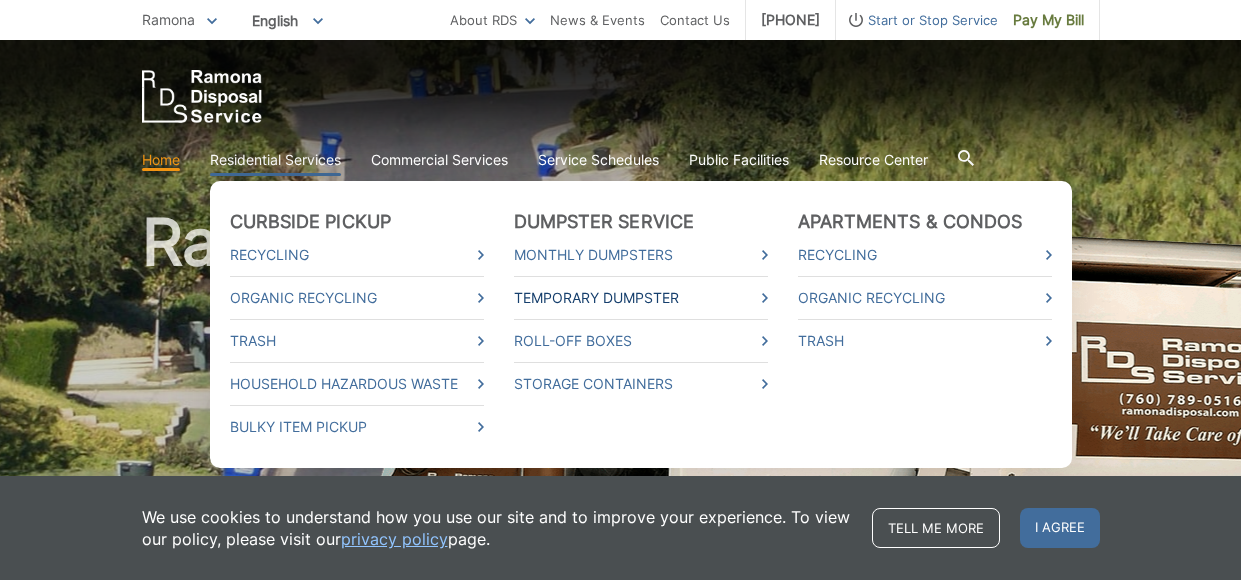 click on "Temporary Dumpster" at bounding box center (641, 298) 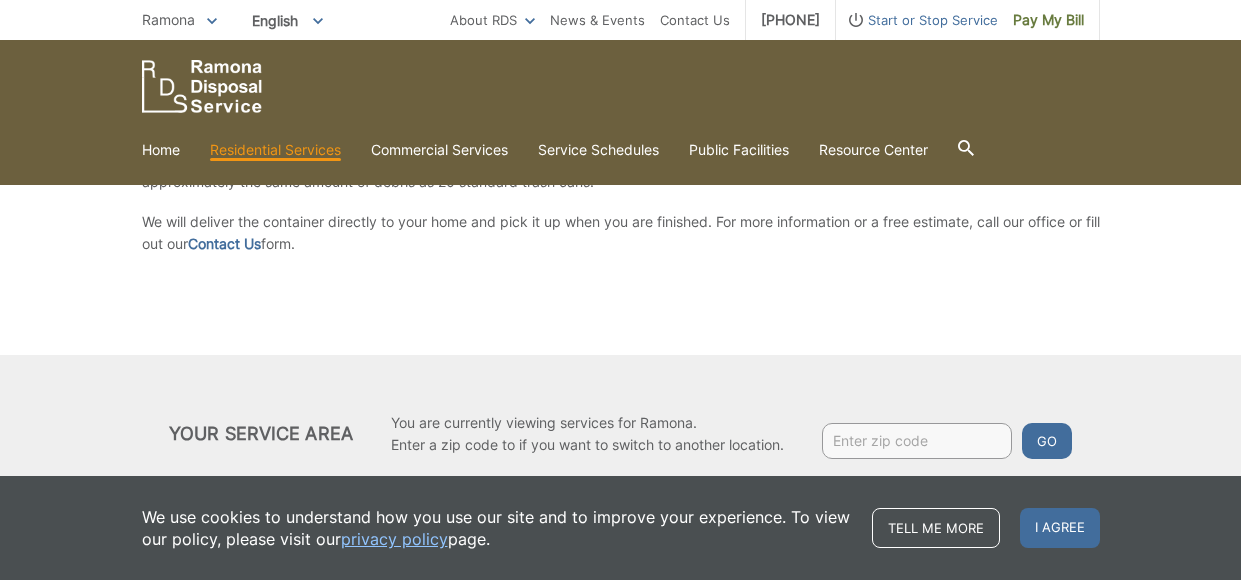 scroll, scrollTop: 437, scrollLeft: 0, axis: vertical 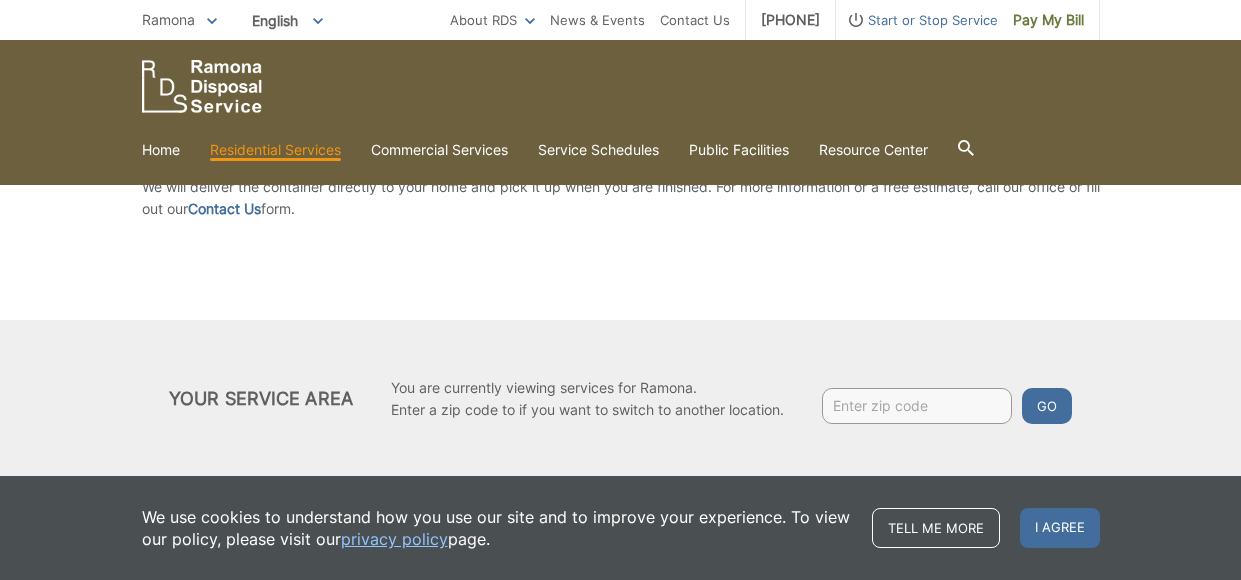 click at bounding box center [917, 406] 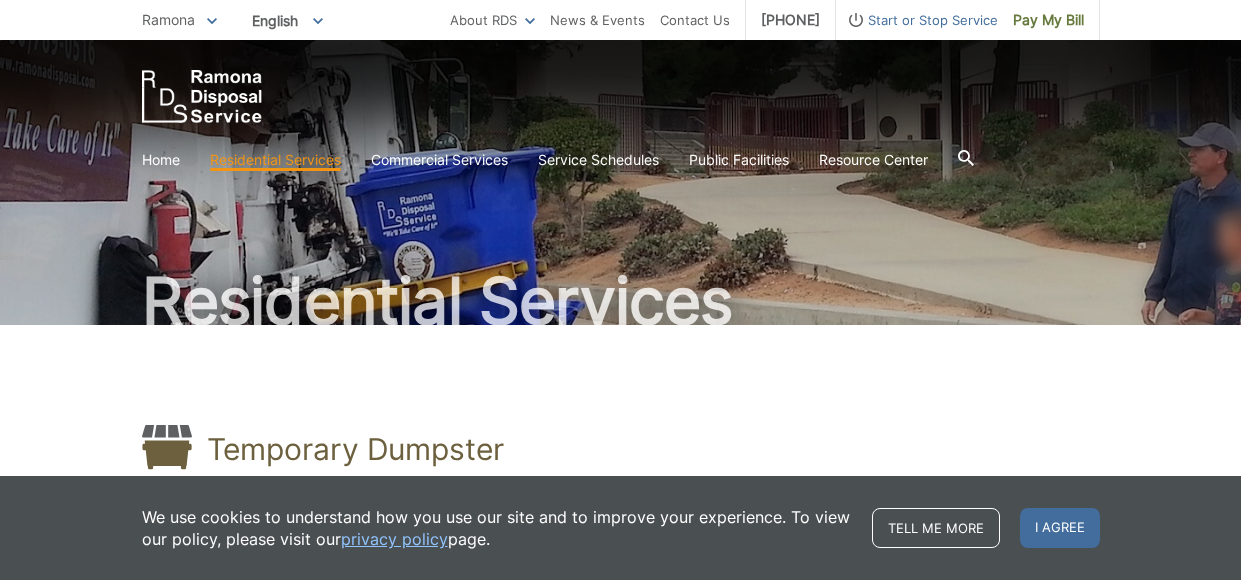 scroll, scrollTop: 0, scrollLeft: 0, axis: both 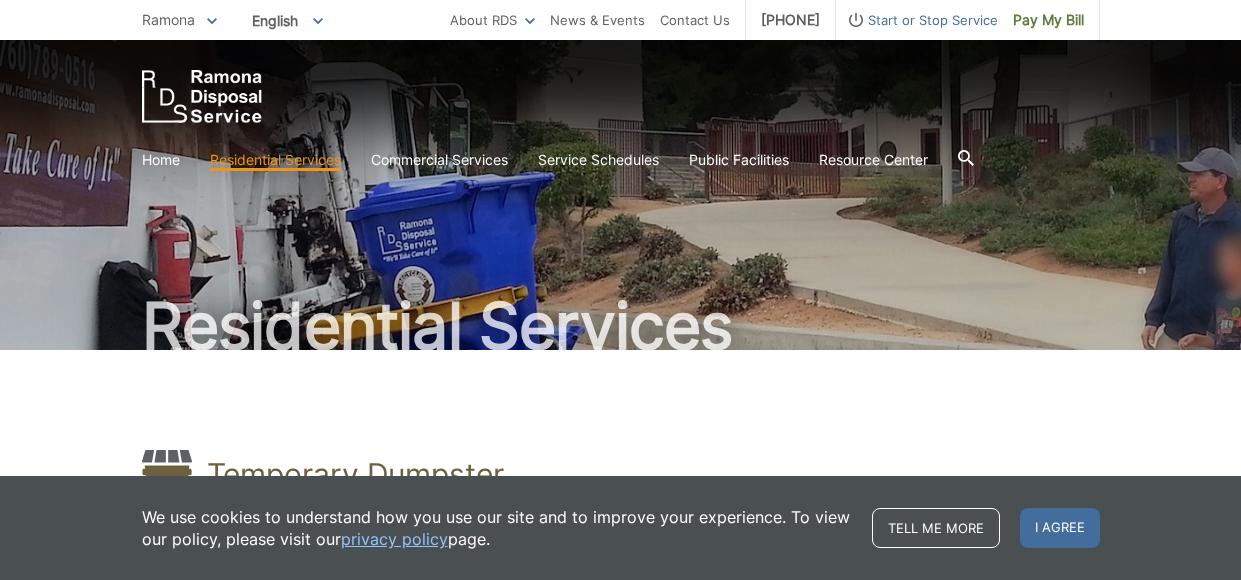 click at bounding box center [202, 96] 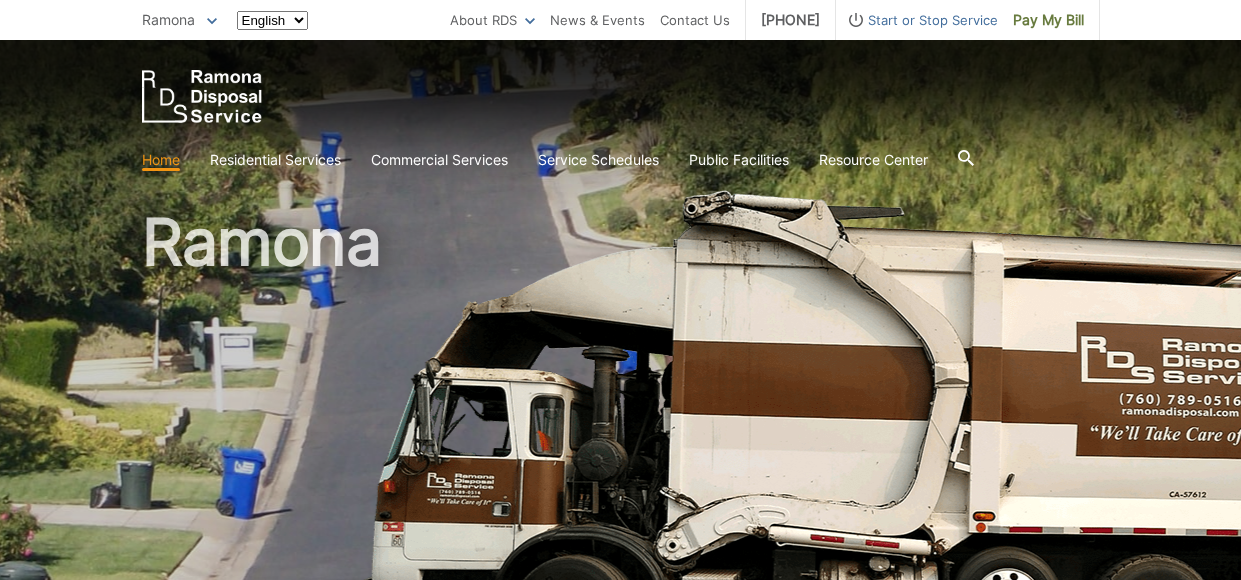 scroll, scrollTop: 0, scrollLeft: 0, axis: both 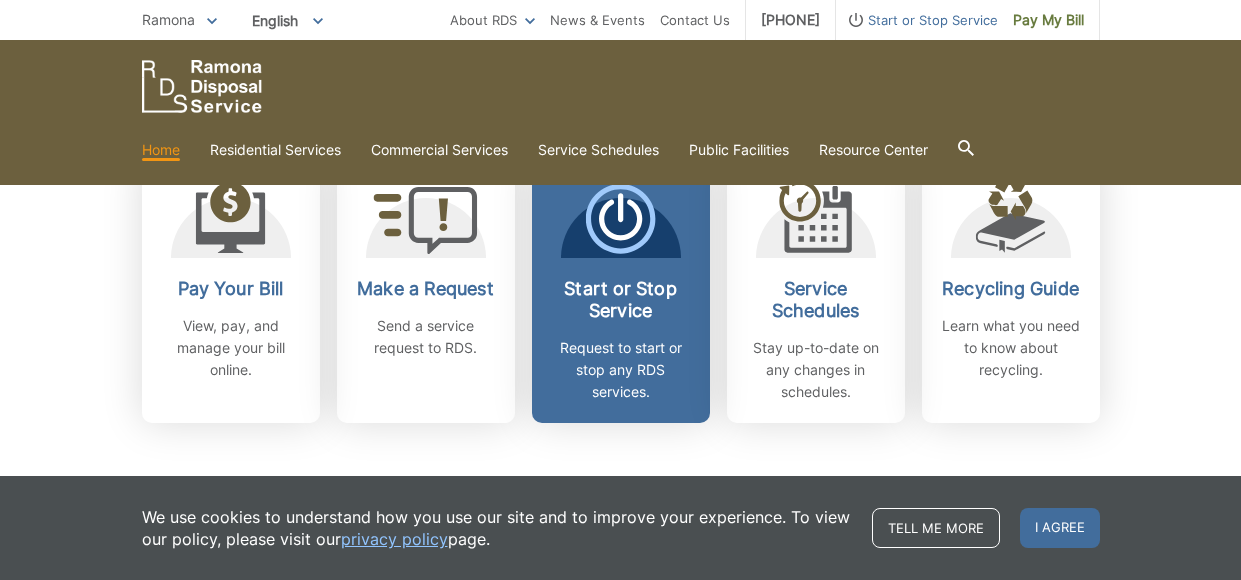 click on "Start or Stop Service
Request to start or stop any RDS services." at bounding box center (621, 290) 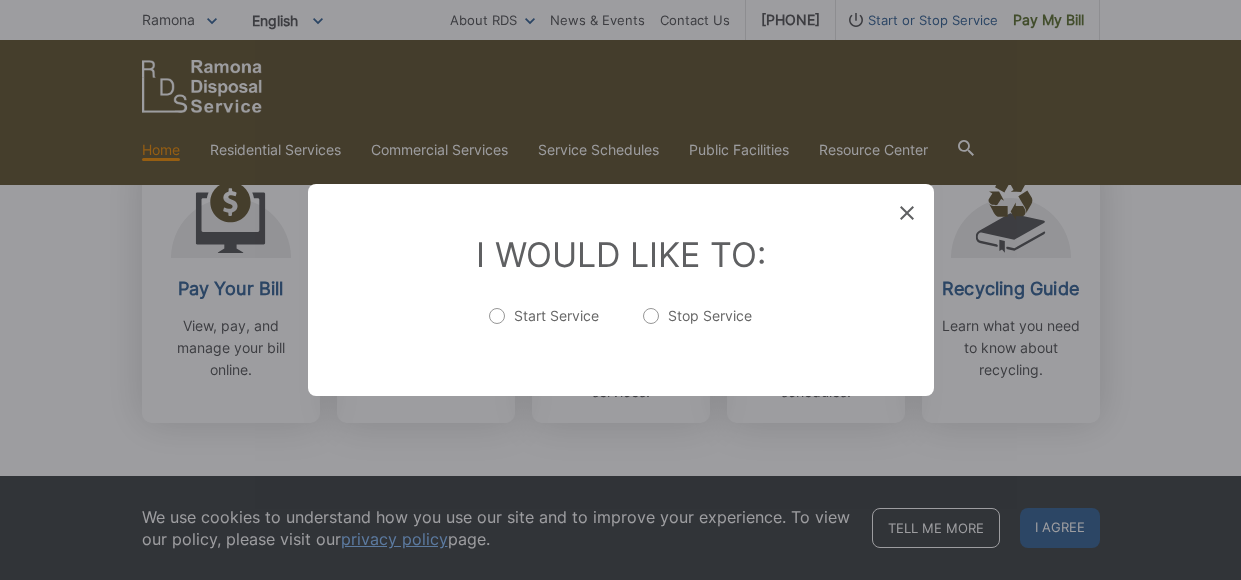 click on "Start Service" at bounding box center [544, 326] 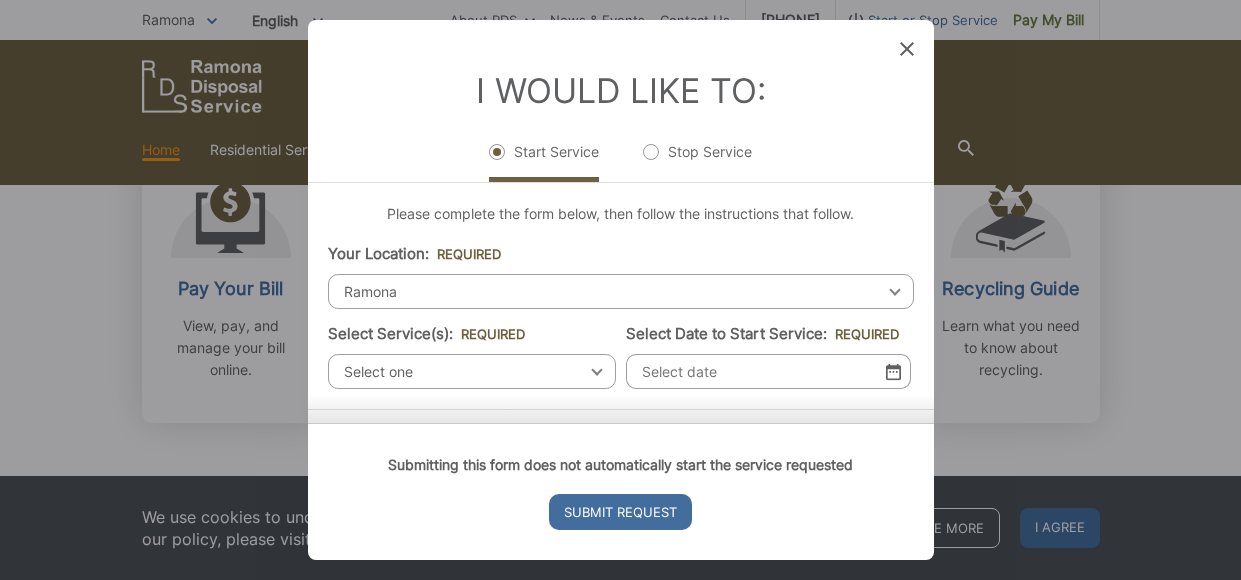 click on "Select one" at bounding box center [472, 371] 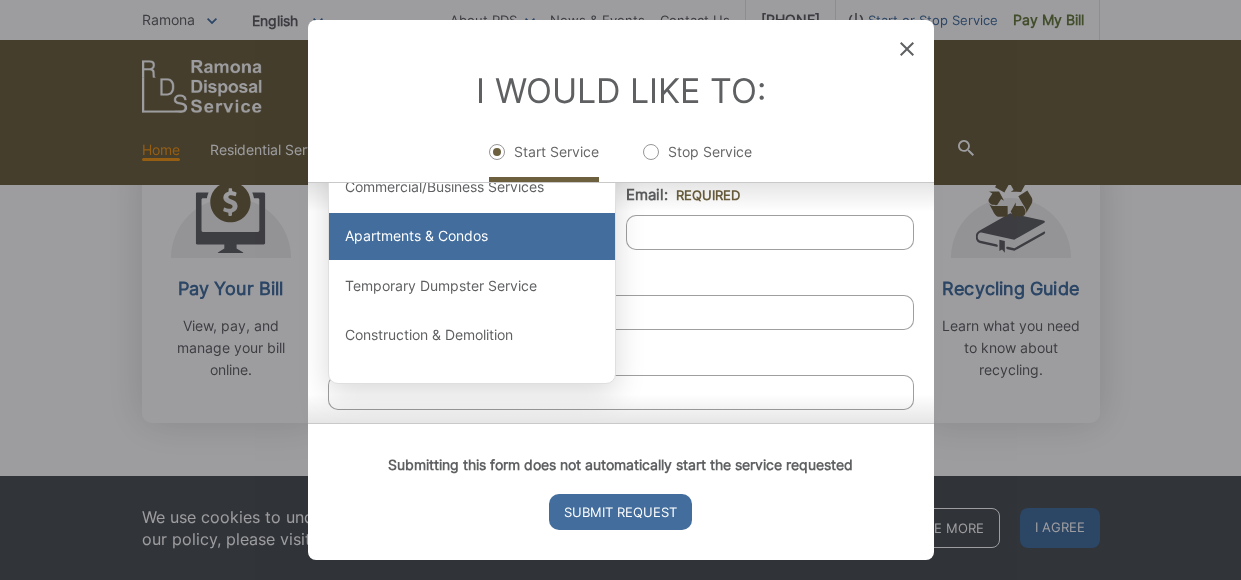 scroll, scrollTop: 341, scrollLeft: 0, axis: vertical 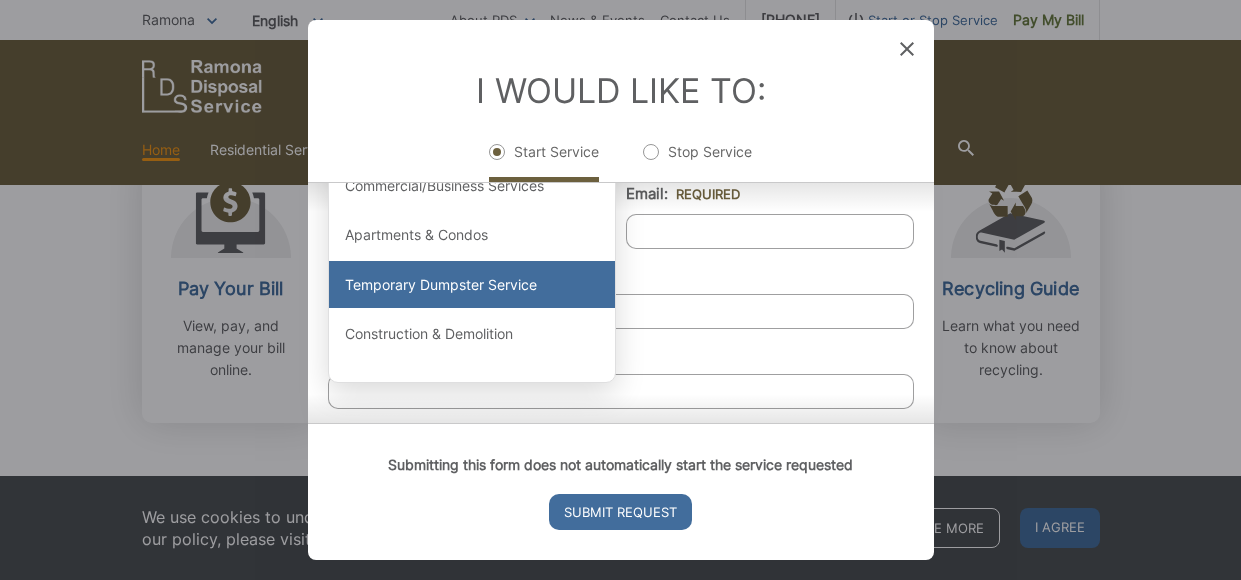 click on "Temporary Dumpster Service" at bounding box center (472, 285) 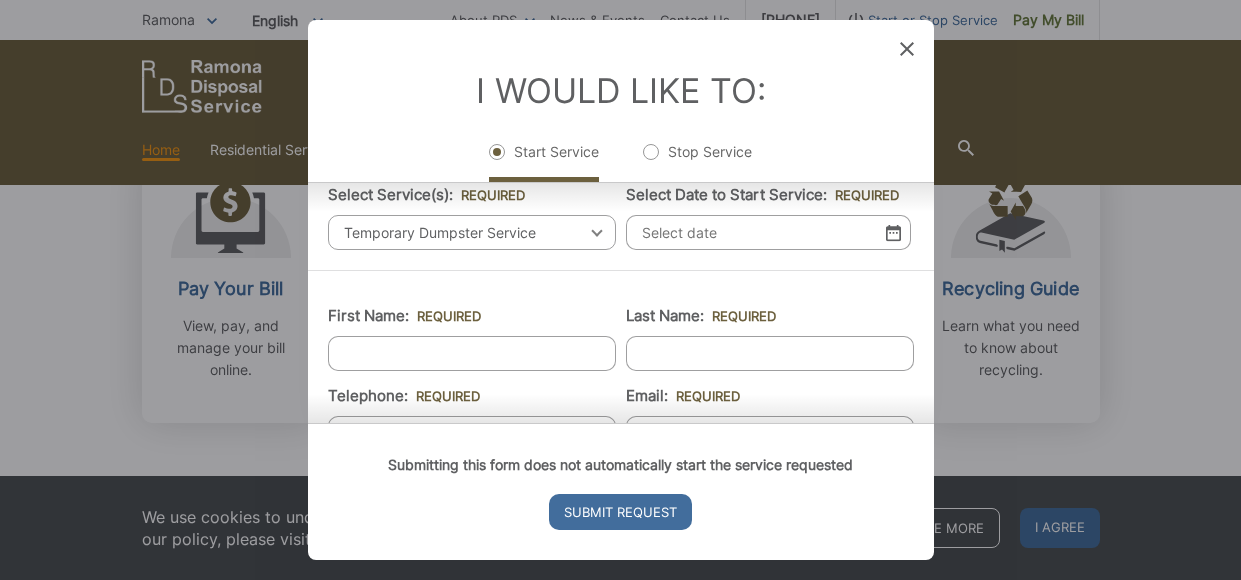 scroll, scrollTop: 134, scrollLeft: 0, axis: vertical 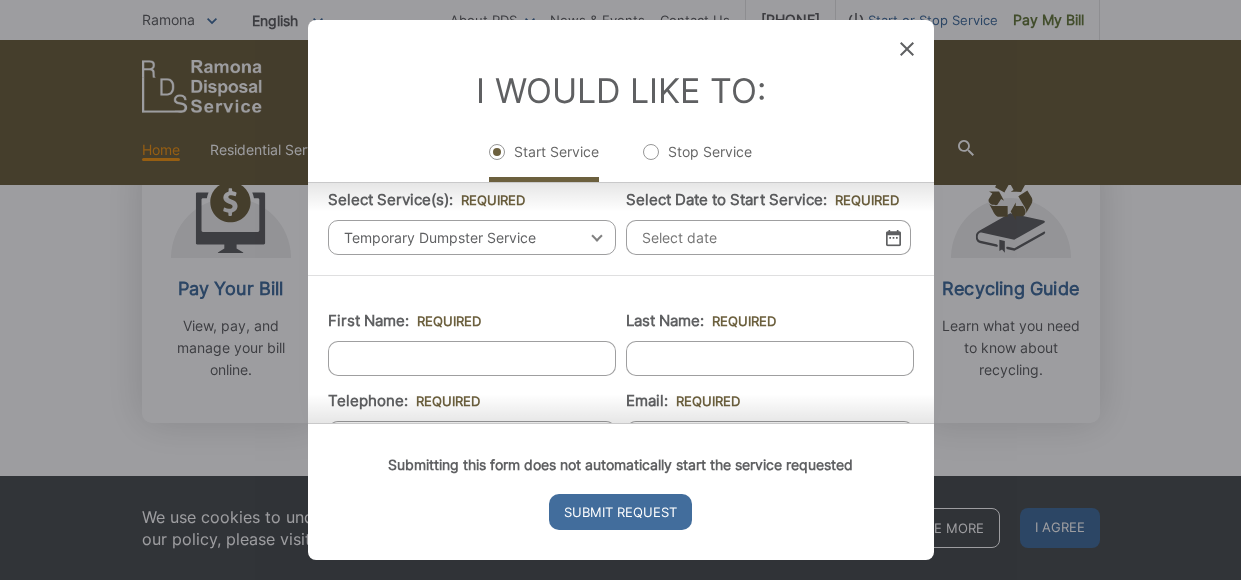 click on "Select Date to Start Service: *" at bounding box center (768, 237) 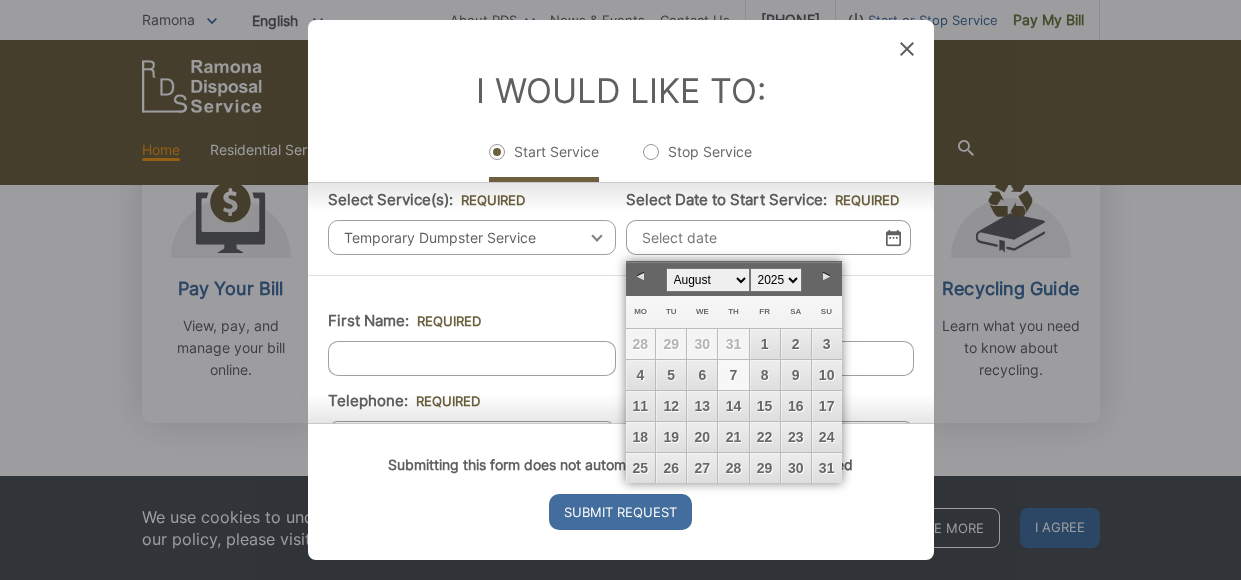 click on "7" at bounding box center [733, 375] 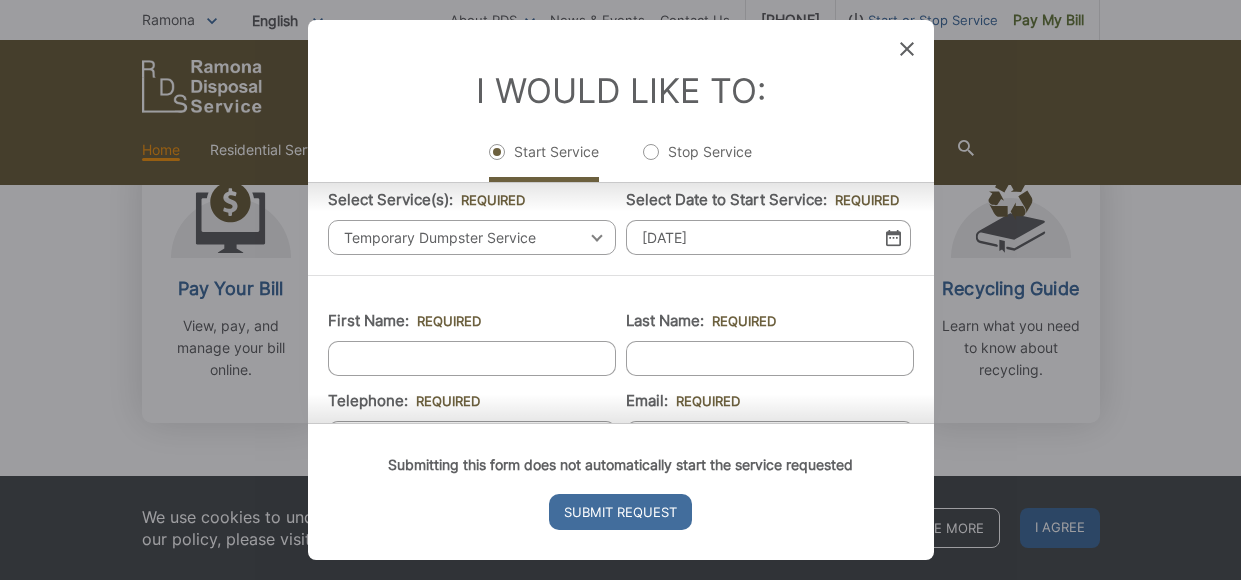 click on "First Name: *" at bounding box center (472, 358) 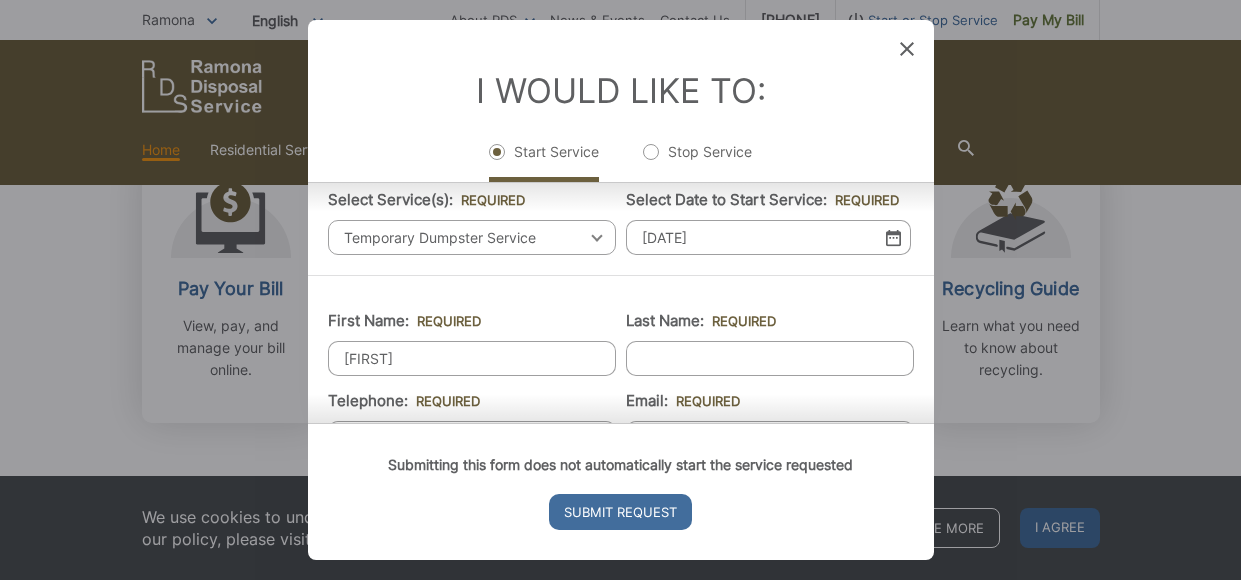 type on "[FIRST]" 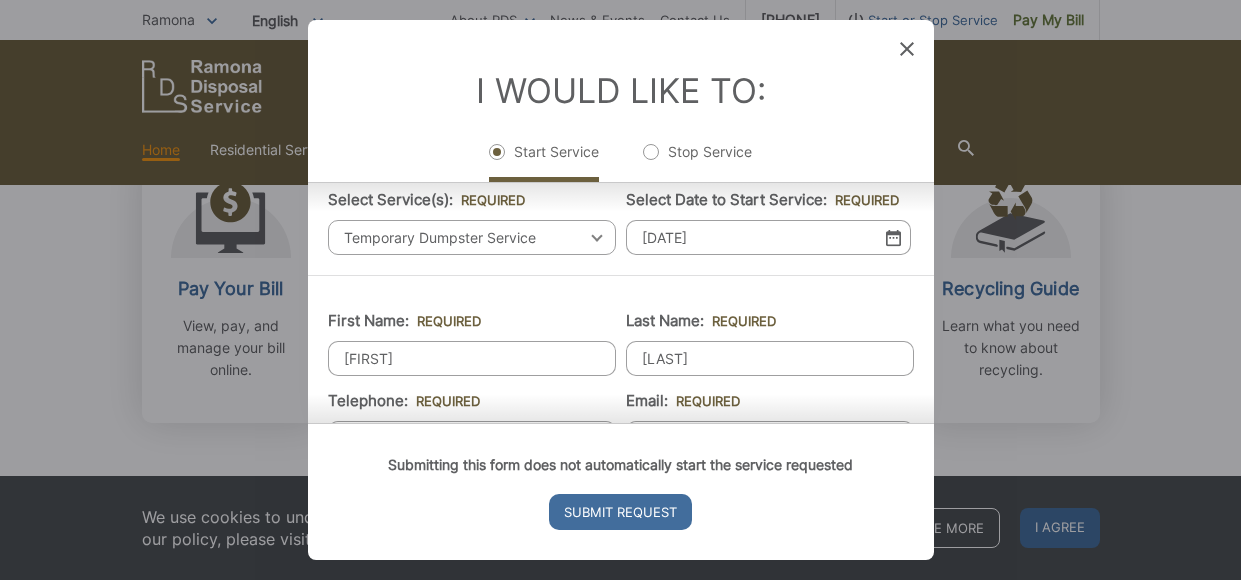 type on "[PHONE]" 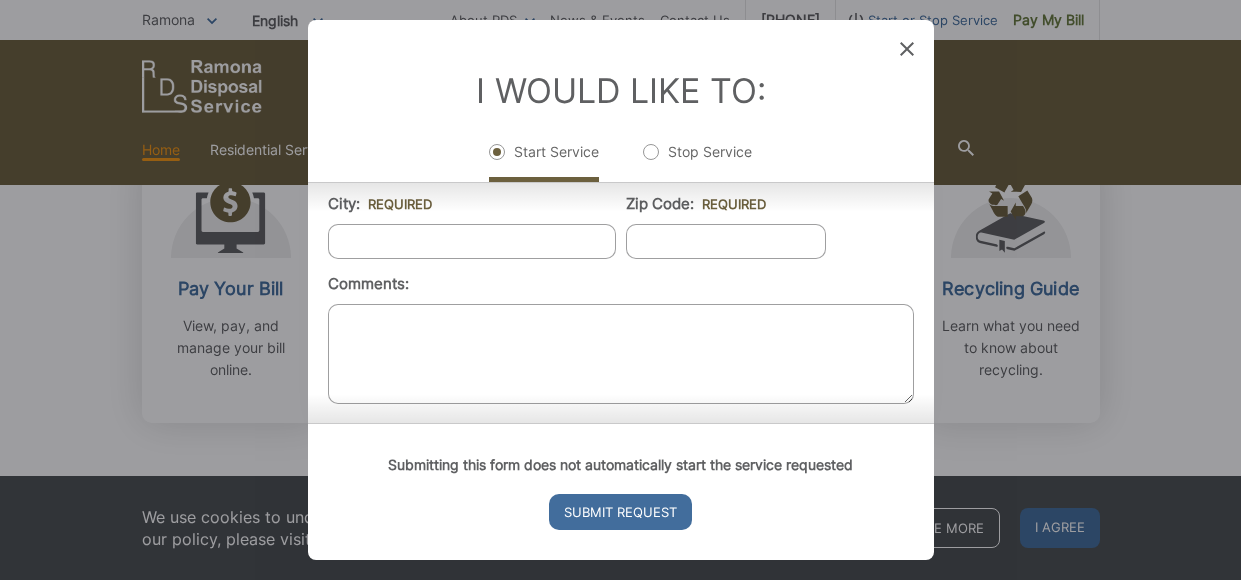 scroll, scrollTop: 741, scrollLeft: 0, axis: vertical 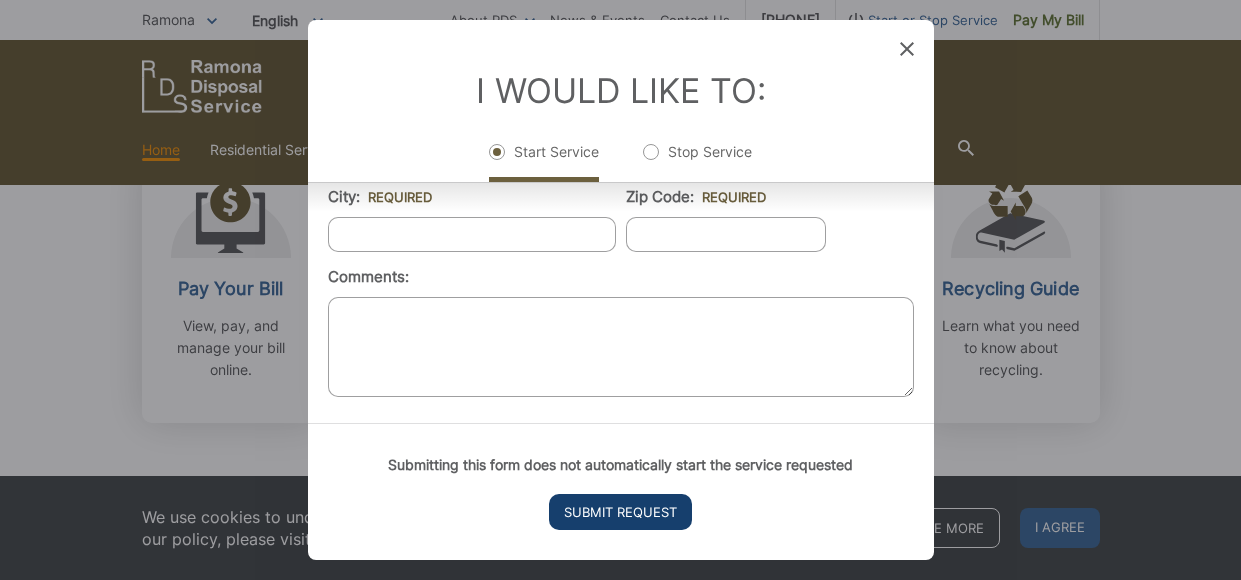 click on "Submit Request" at bounding box center (620, 512) 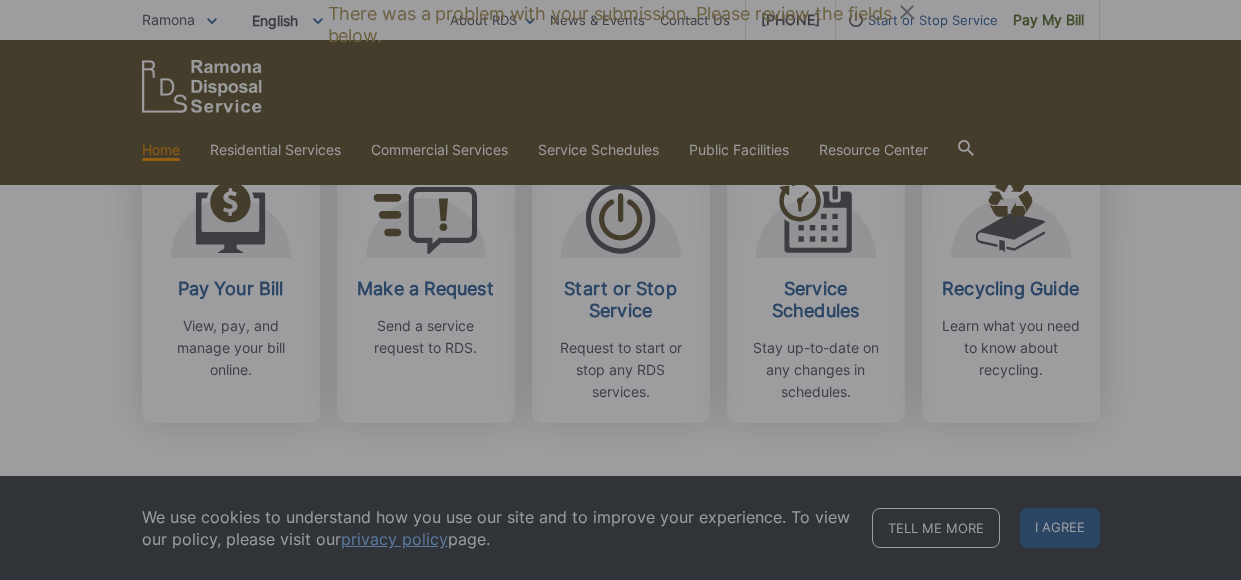 scroll, scrollTop: 465, scrollLeft: 0, axis: vertical 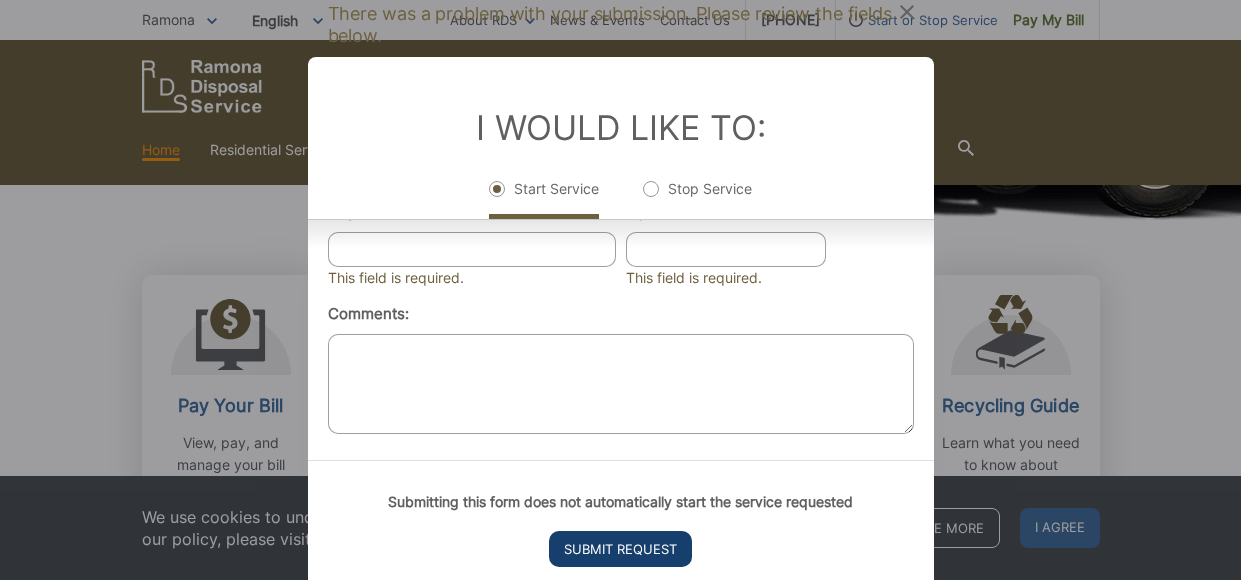 click on "Submit Request" at bounding box center [620, 549] 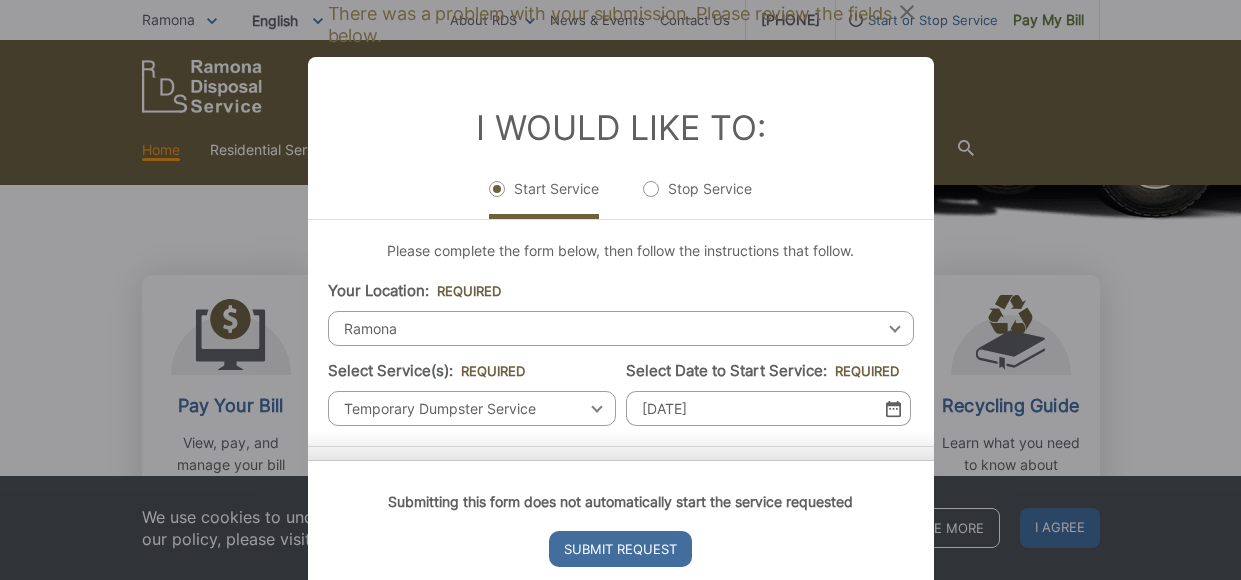 scroll, scrollTop: 349, scrollLeft: 0, axis: vertical 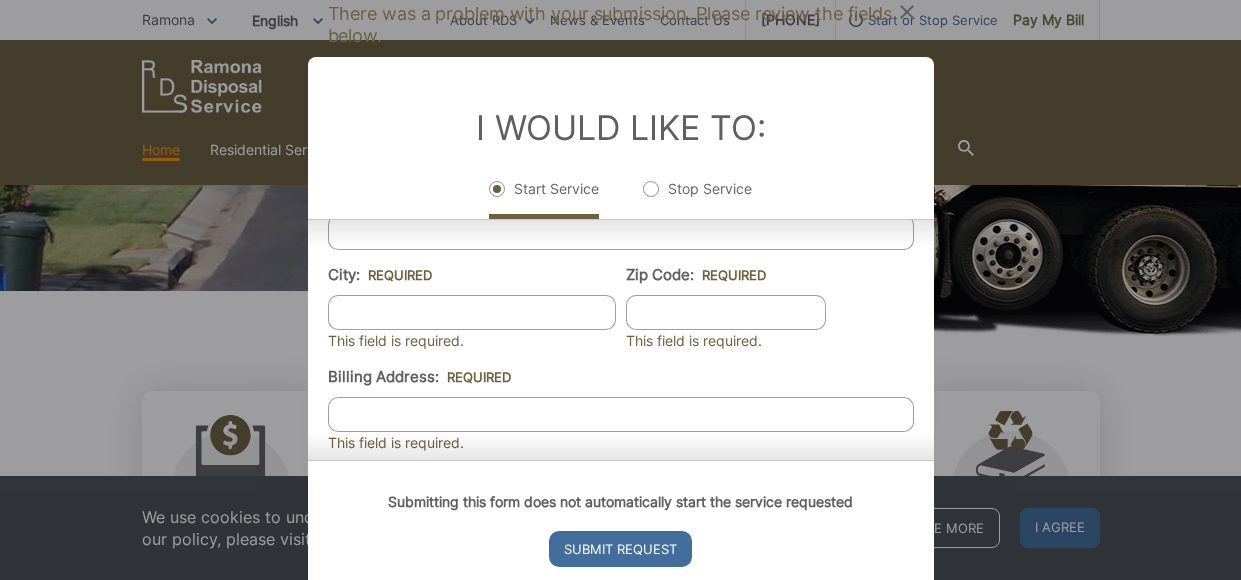 click on "City: *" at bounding box center (472, 312) 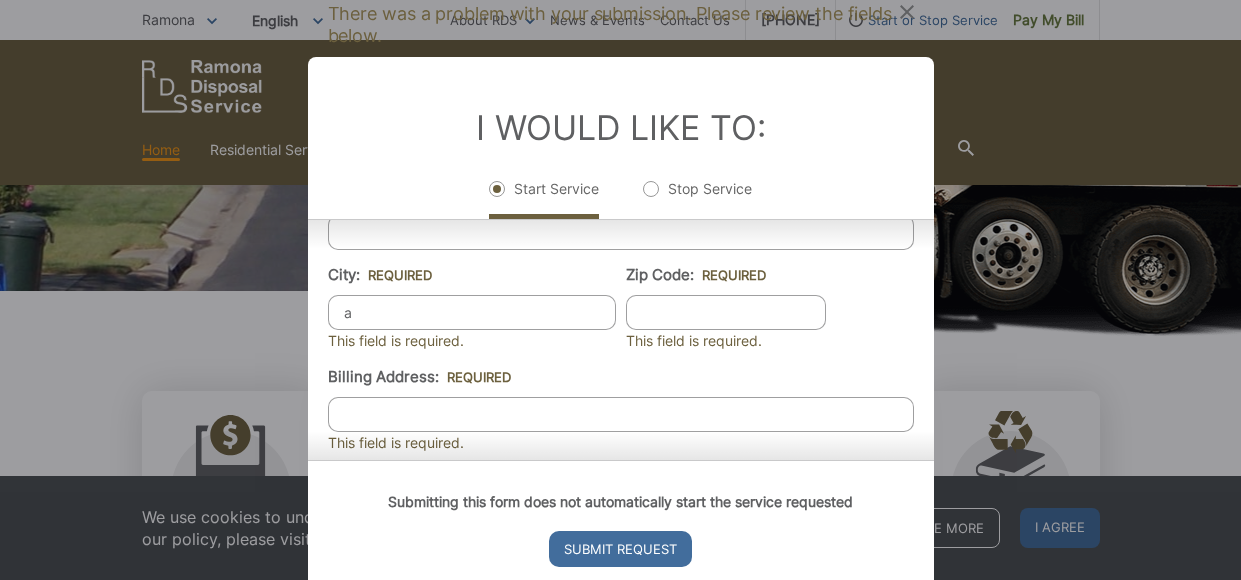 type on "a" 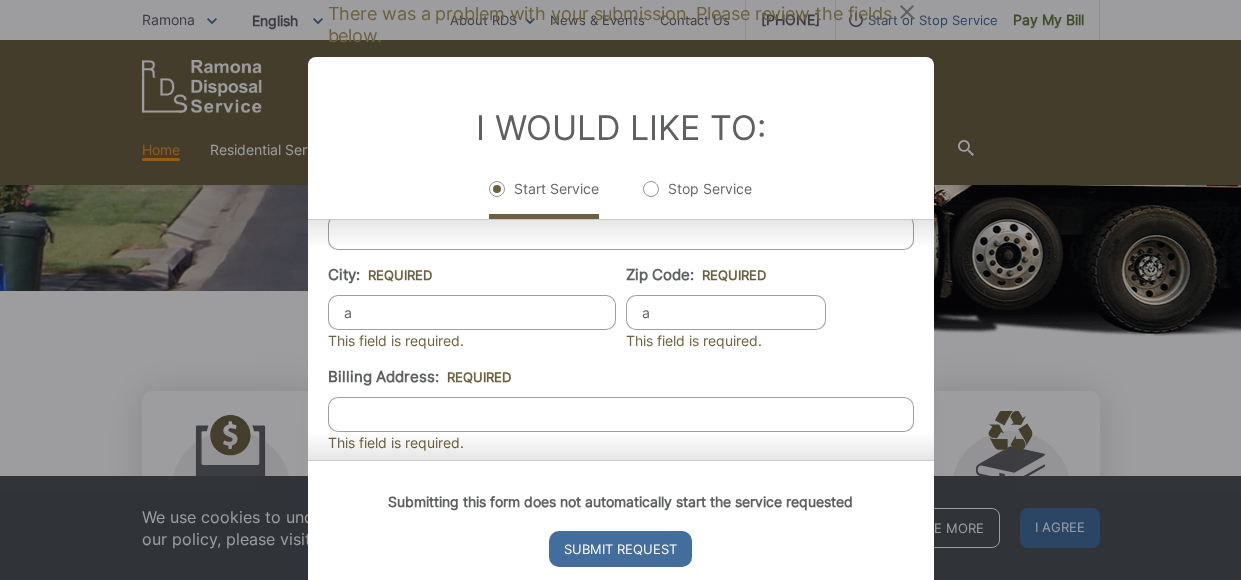 type on "a" 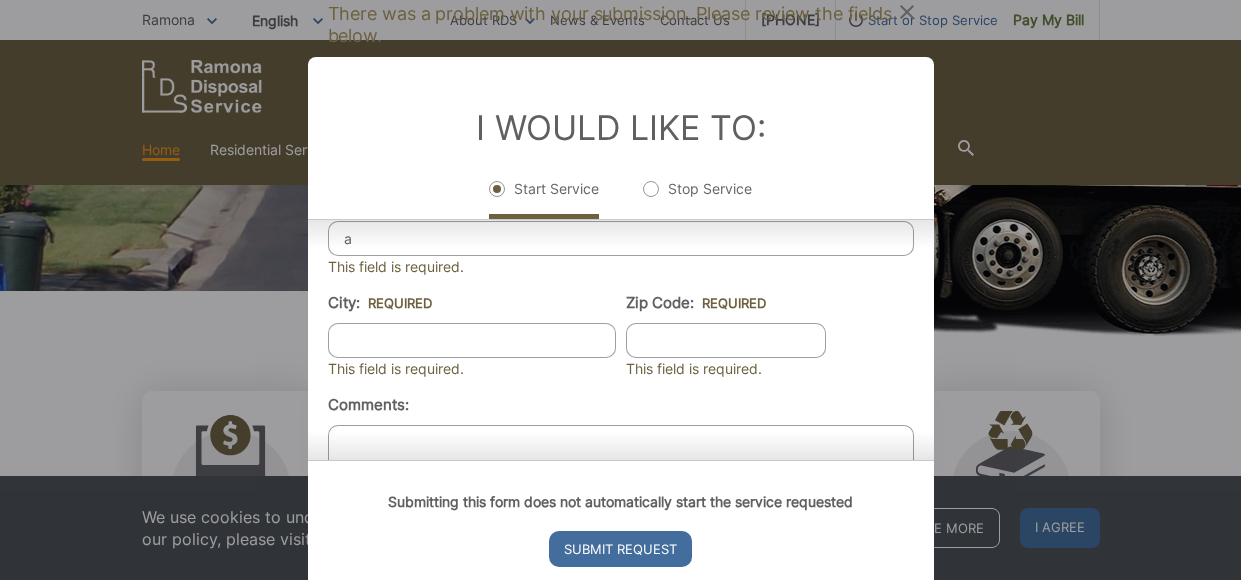 scroll, scrollTop: 716, scrollLeft: 0, axis: vertical 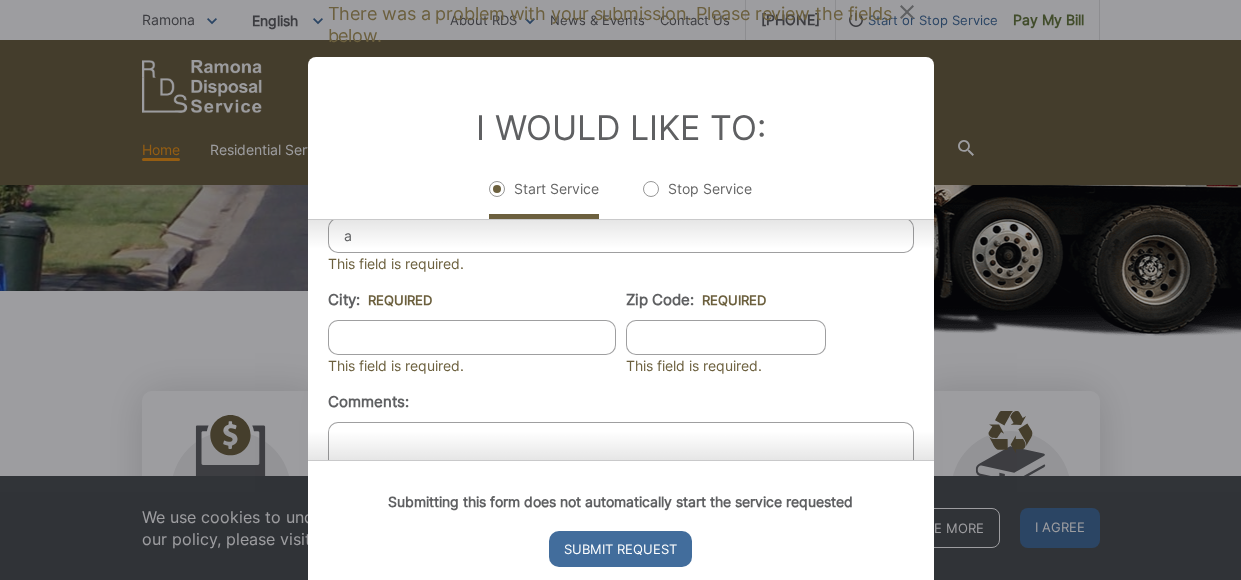 type on "a" 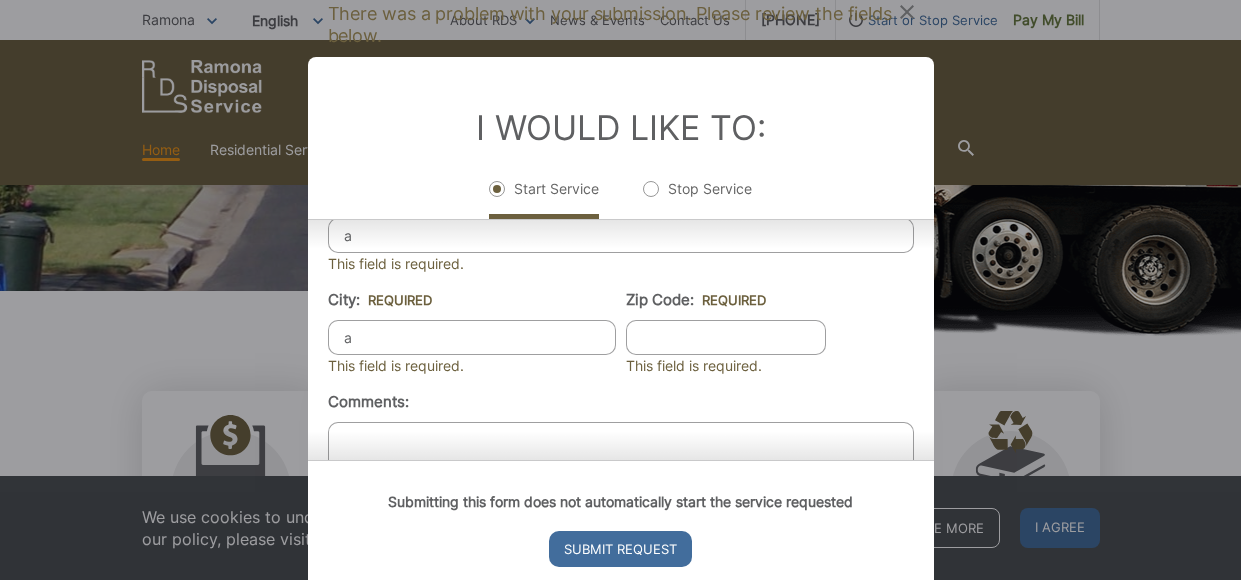 type on "a" 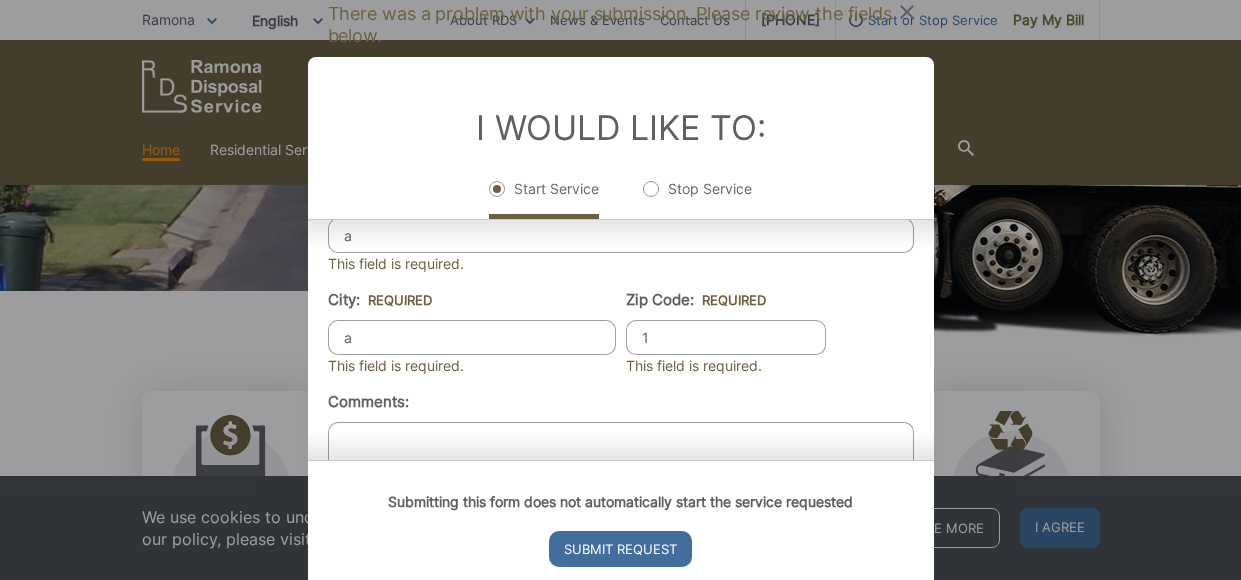 type on "1" 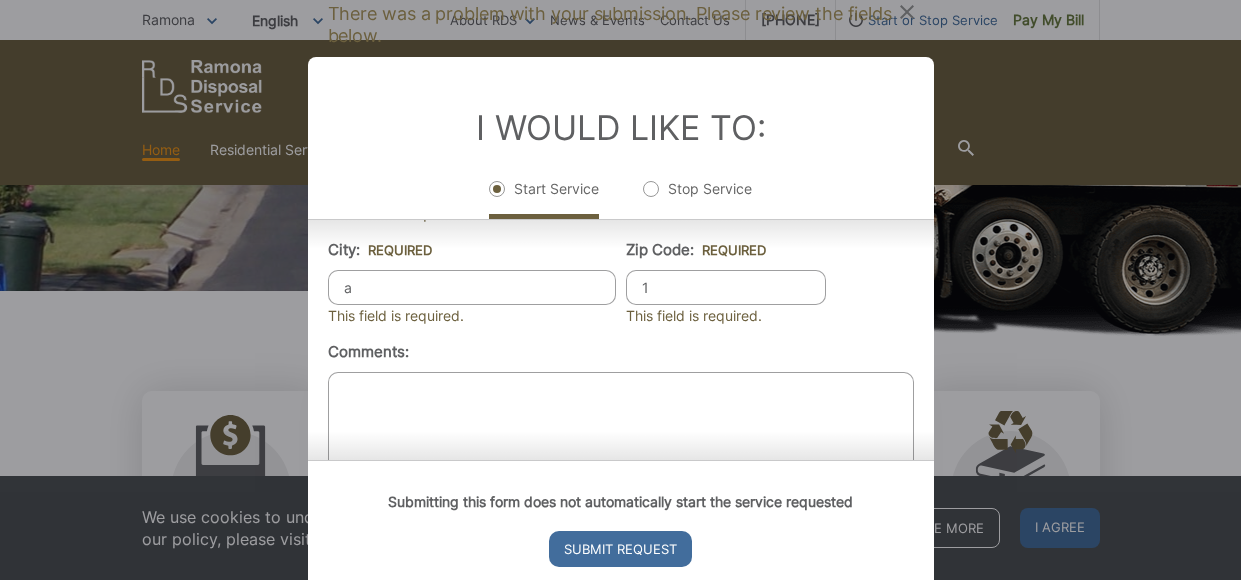 scroll, scrollTop: 807, scrollLeft: 0, axis: vertical 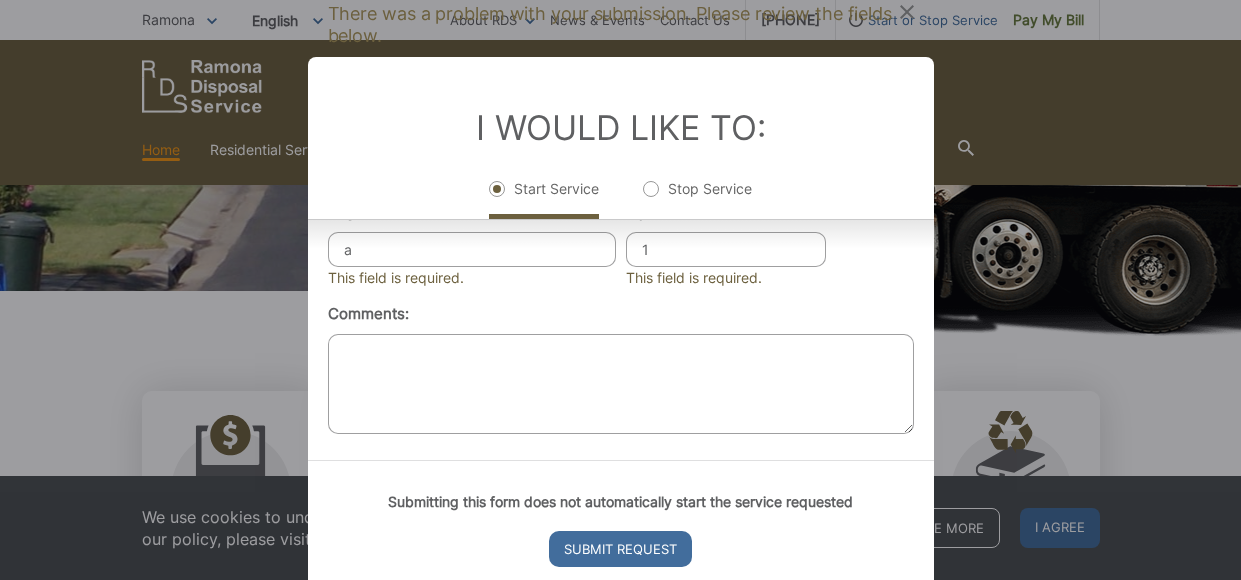 click on "Comments:" at bounding box center [621, 384] 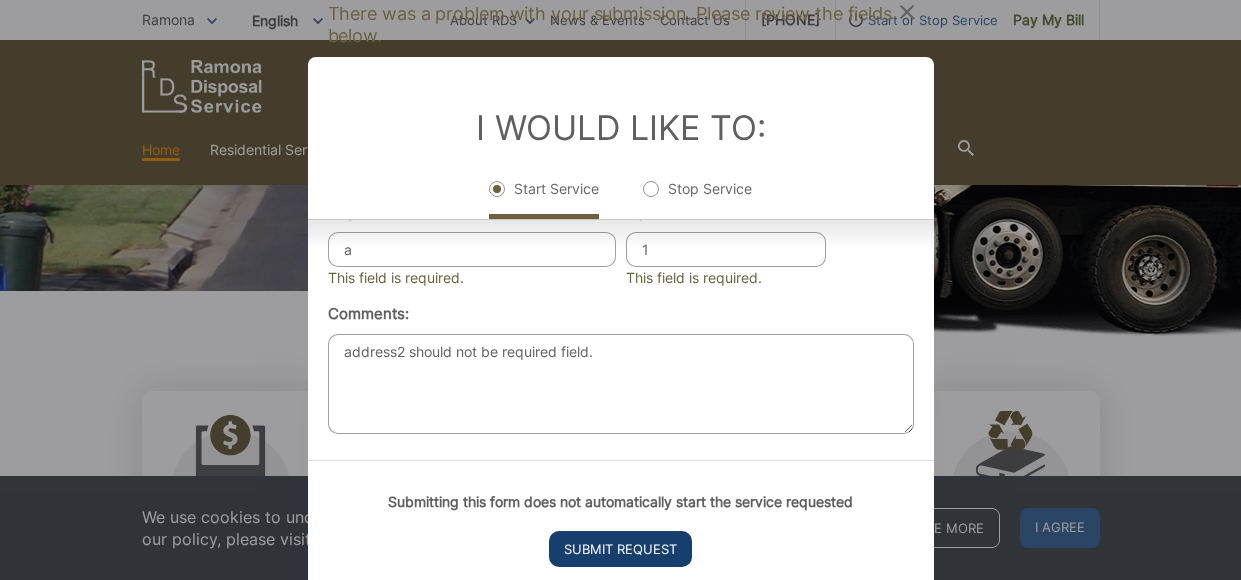 type on "address2 should not be required field." 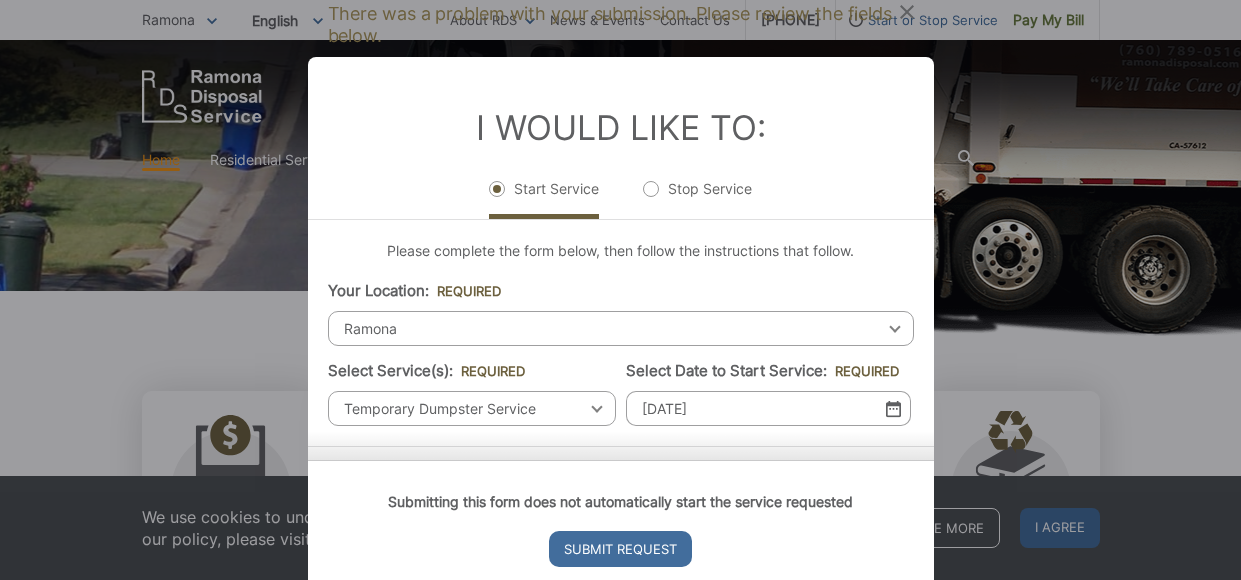 scroll, scrollTop: 232, scrollLeft: 0, axis: vertical 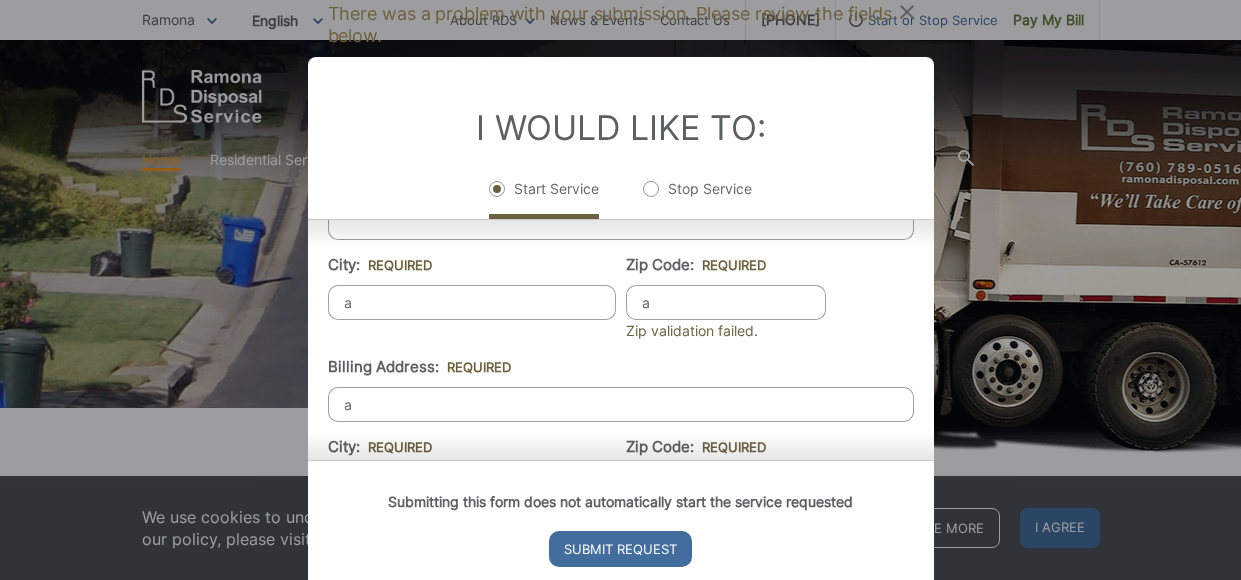 drag, startPoint x: 667, startPoint y: 308, endPoint x: 634, endPoint y: 308, distance: 33 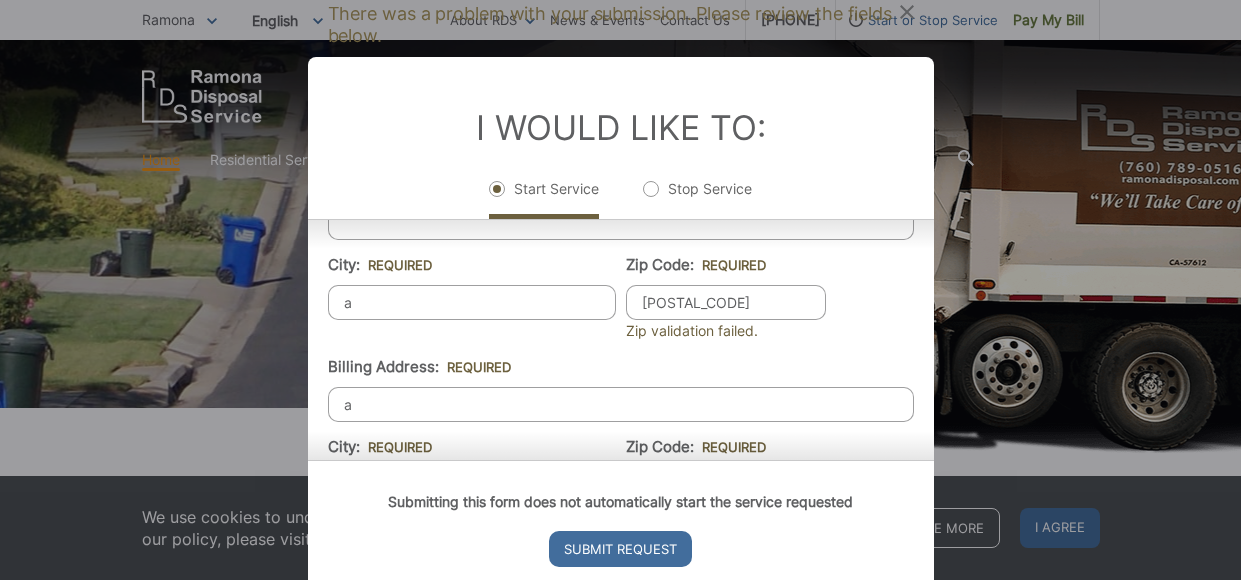 type on "[POSTAL_CODE]" 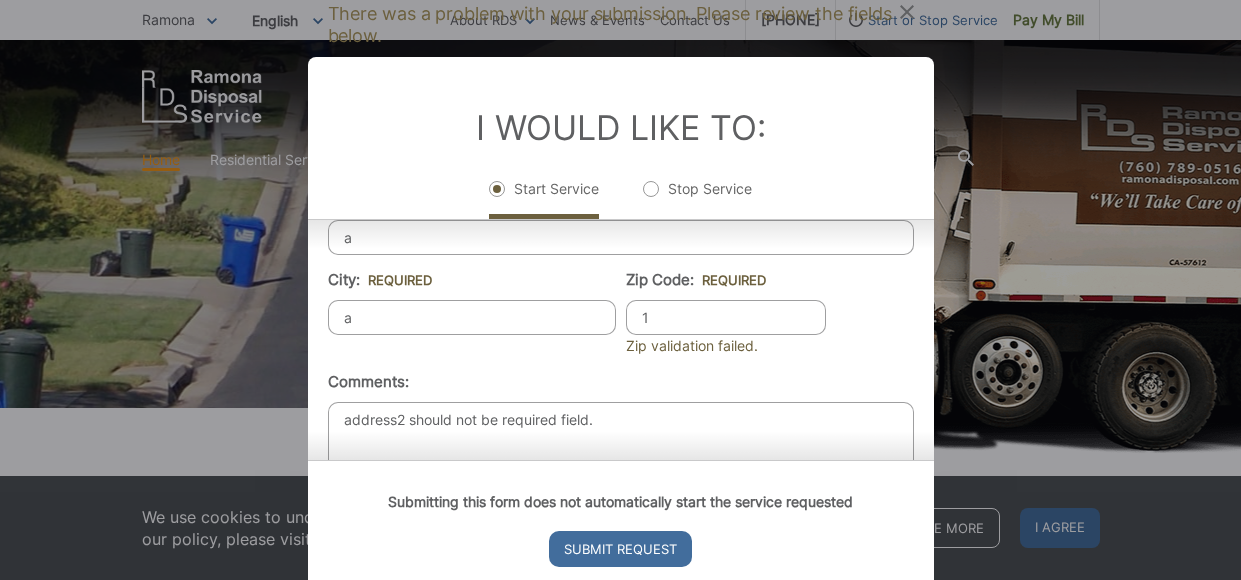 scroll, scrollTop: 718, scrollLeft: 0, axis: vertical 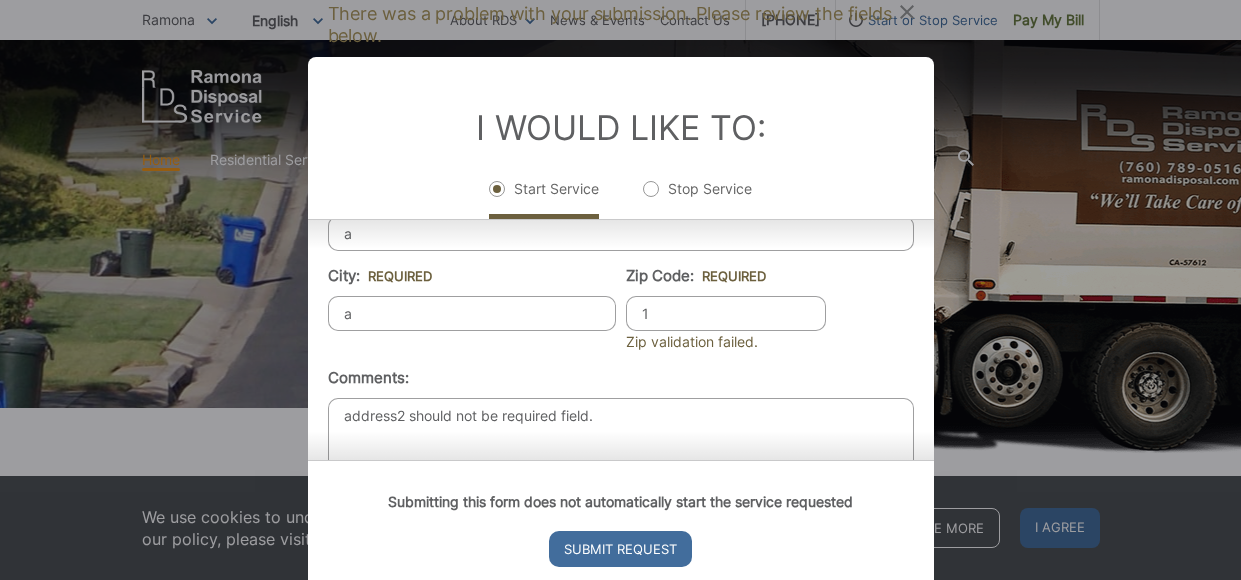 drag, startPoint x: 656, startPoint y: 321, endPoint x: 607, endPoint y: 321, distance: 49 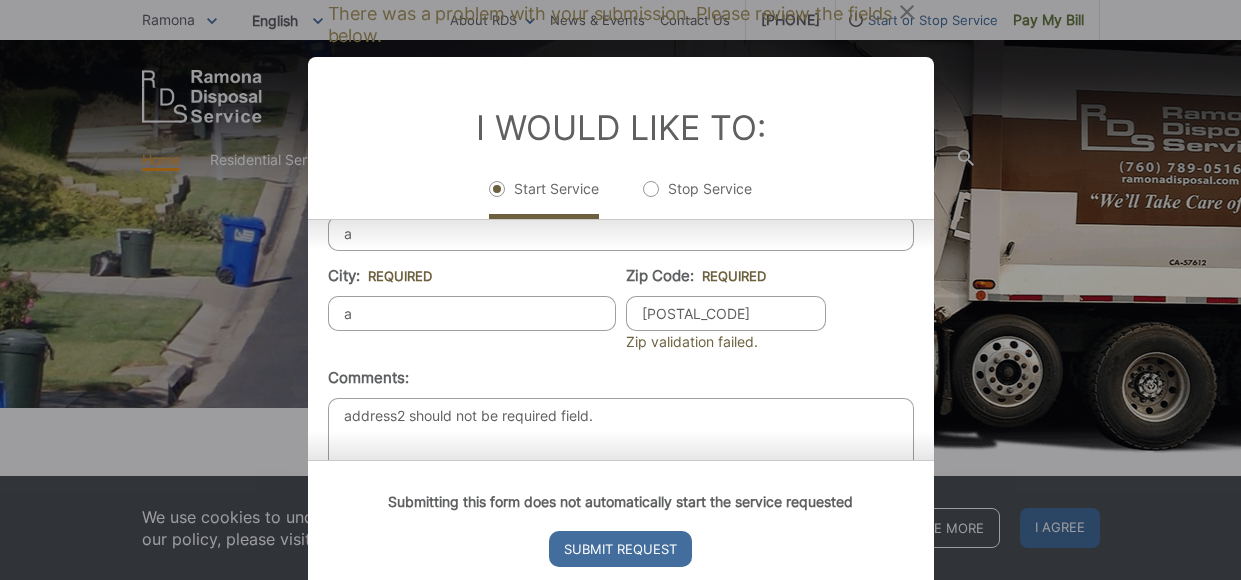 type on "[POSTAL_CODE]" 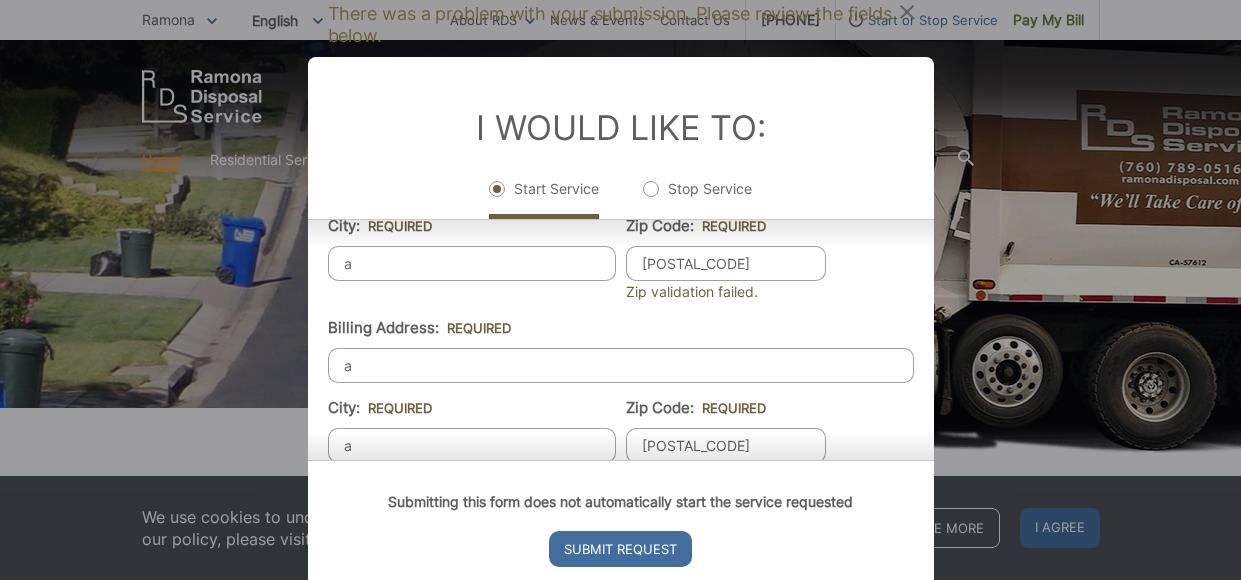 scroll, scrollTop: 588, scrollLeft: 0, axis: vertical 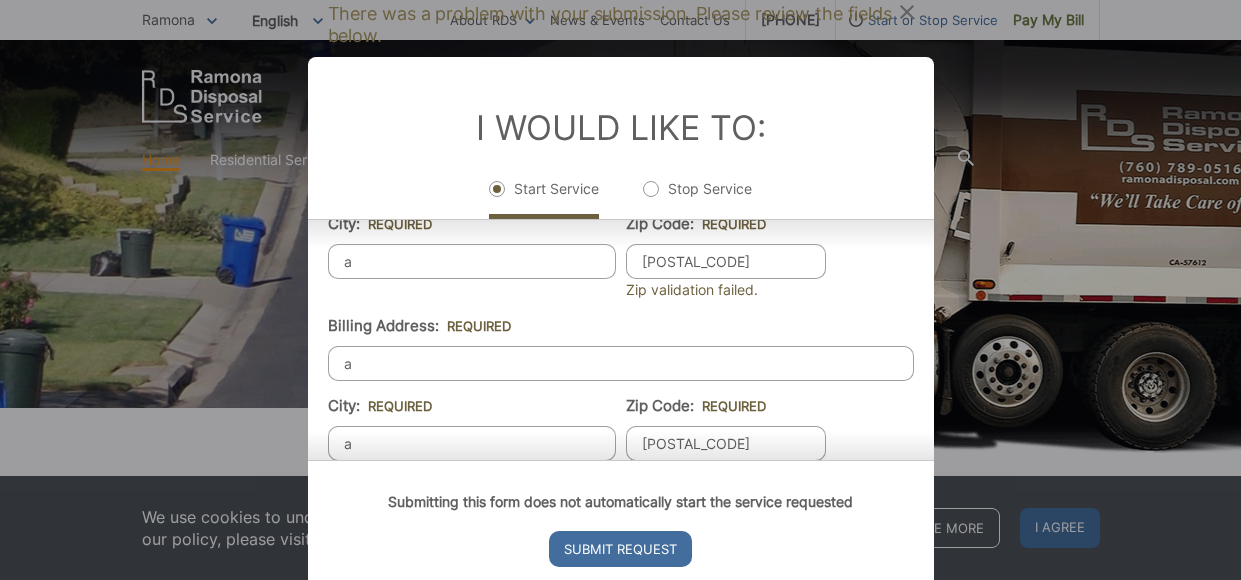 drag, startPoint x: 362, startPoint y: 370, endPoint x: 297, endPoint y: 370, distance: 65 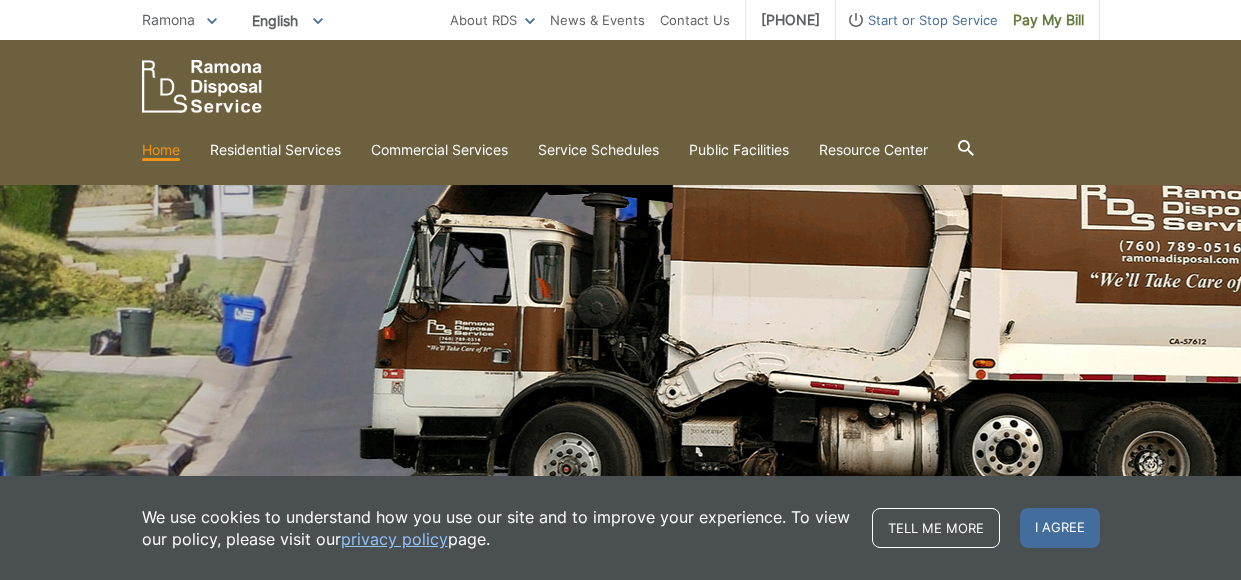 scroll, scrollTop: 0, scrollLeft: 0, axis: both 